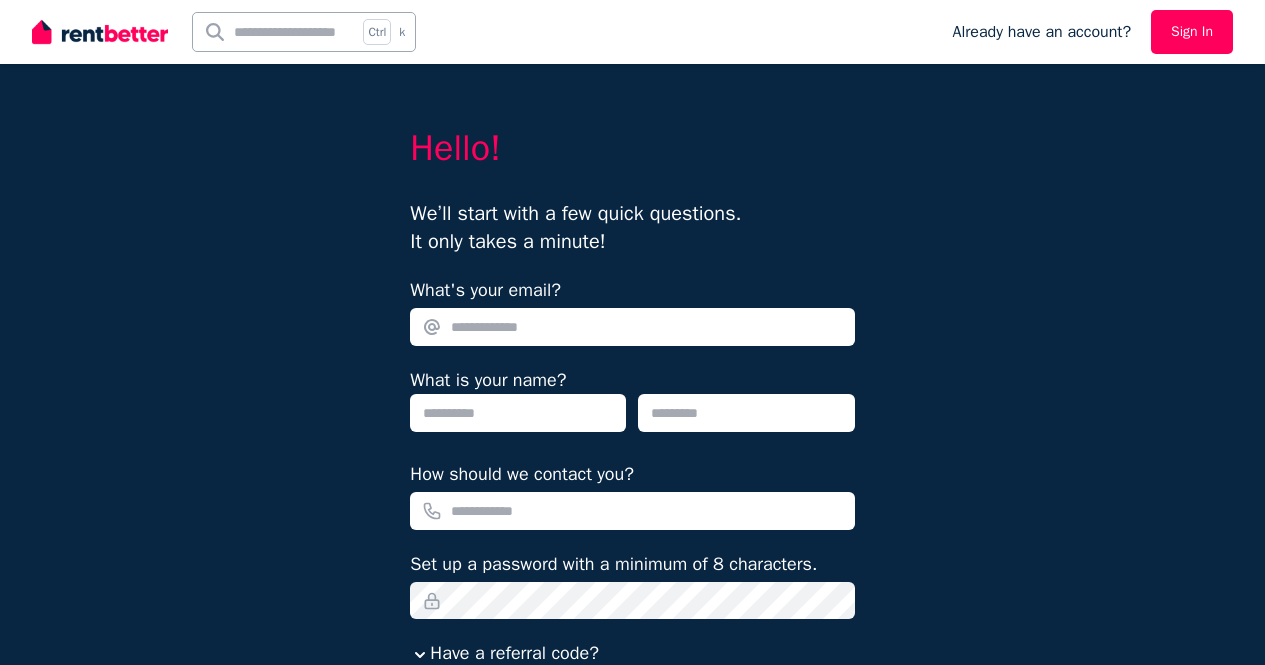 scroll, scrollTop: 221, scrollLeft: 0, axis: vertical 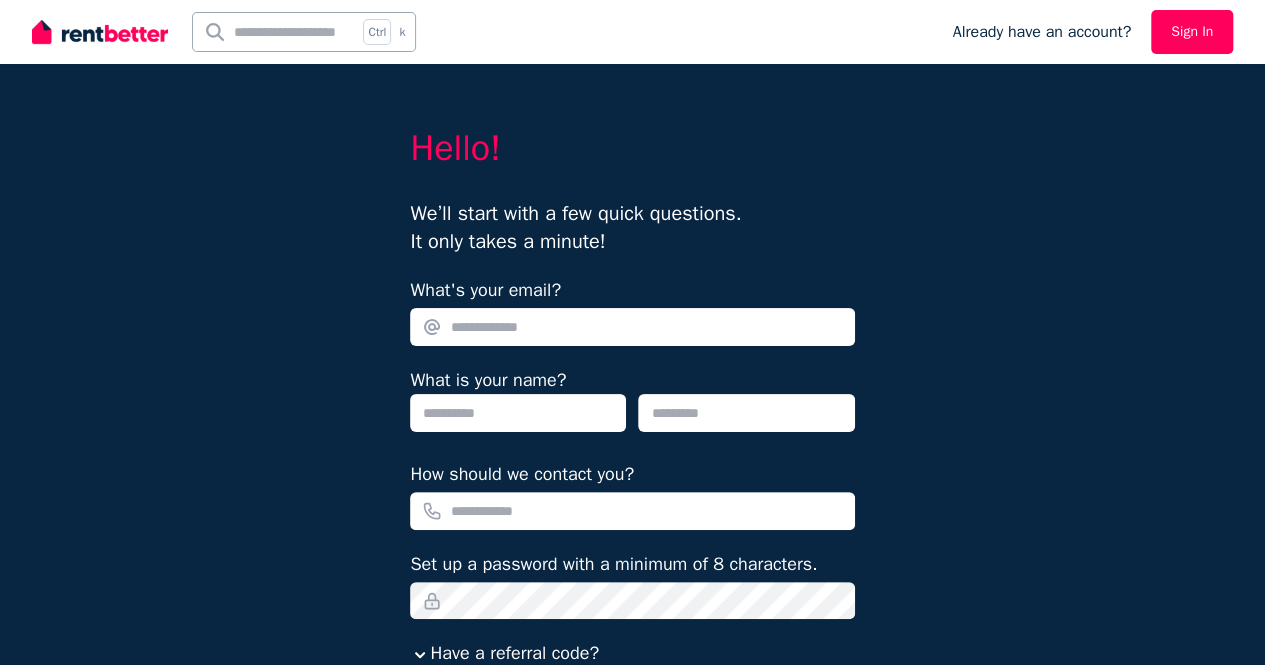 click on "What's your email?" at bounding box center (632, 327) 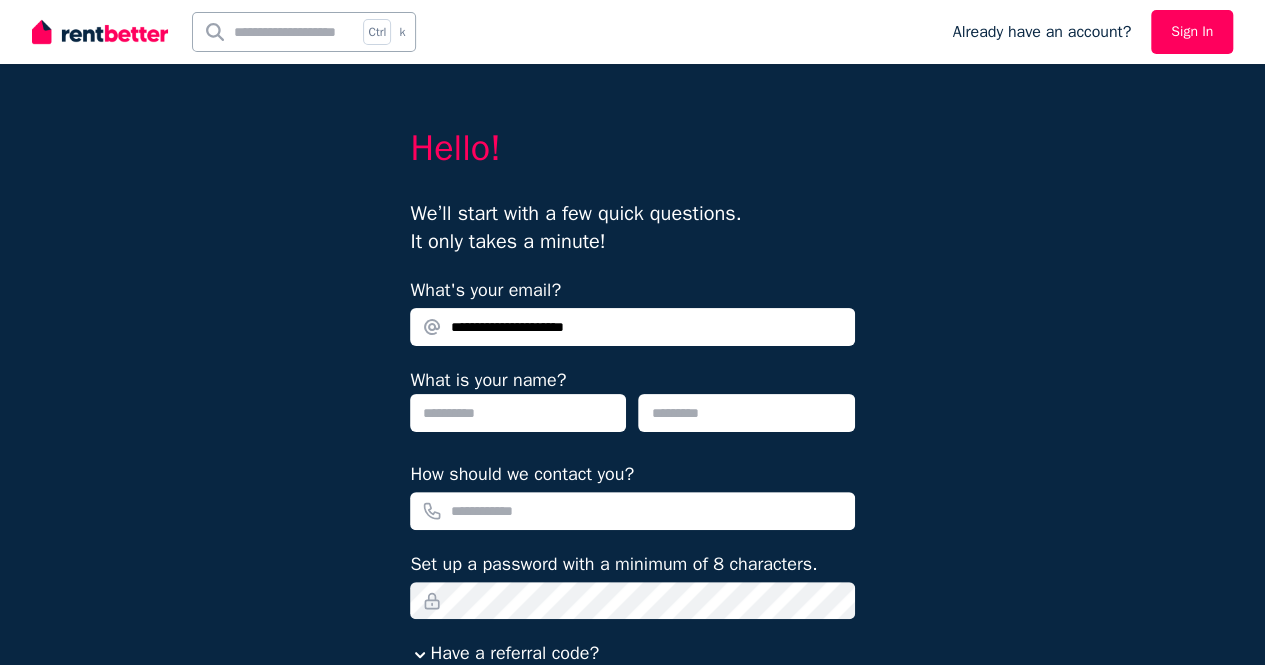 type on "******" 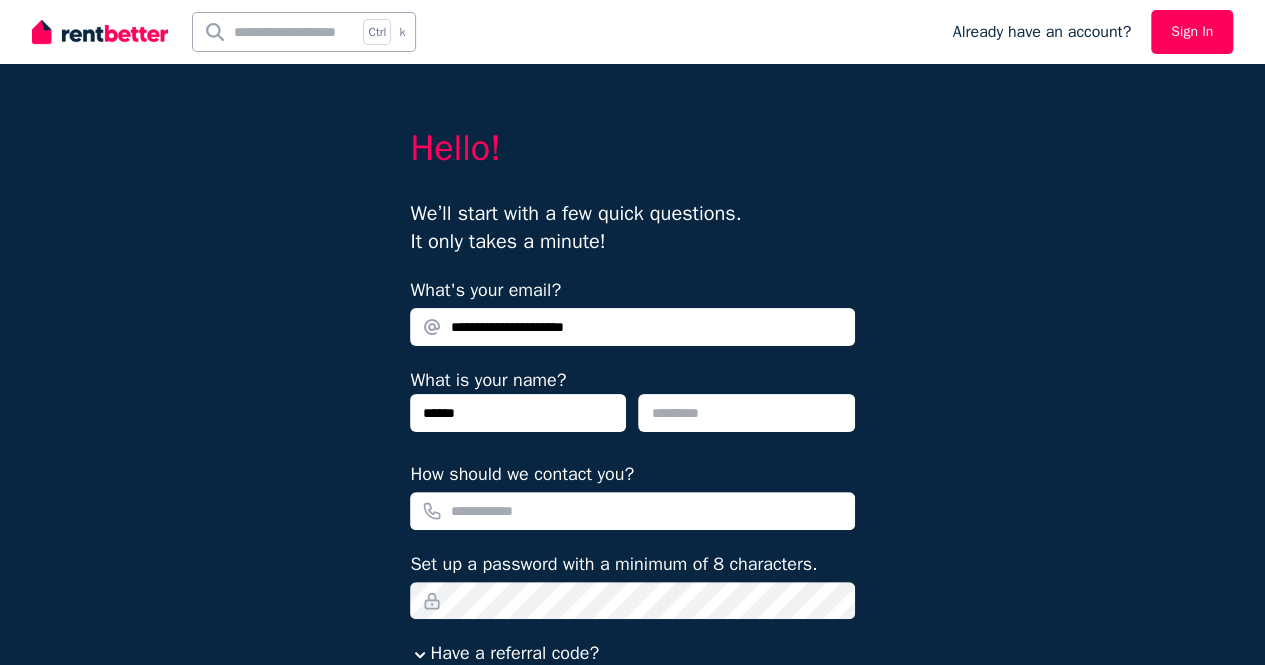 type on "******" 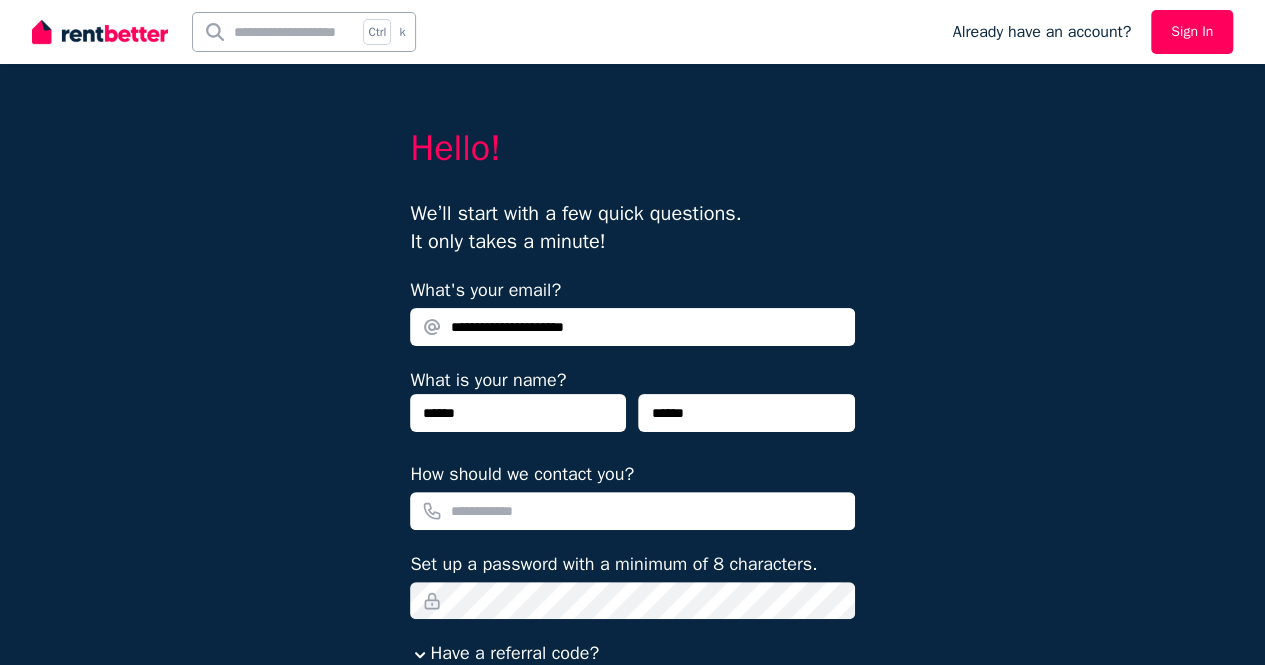 type on "**********" 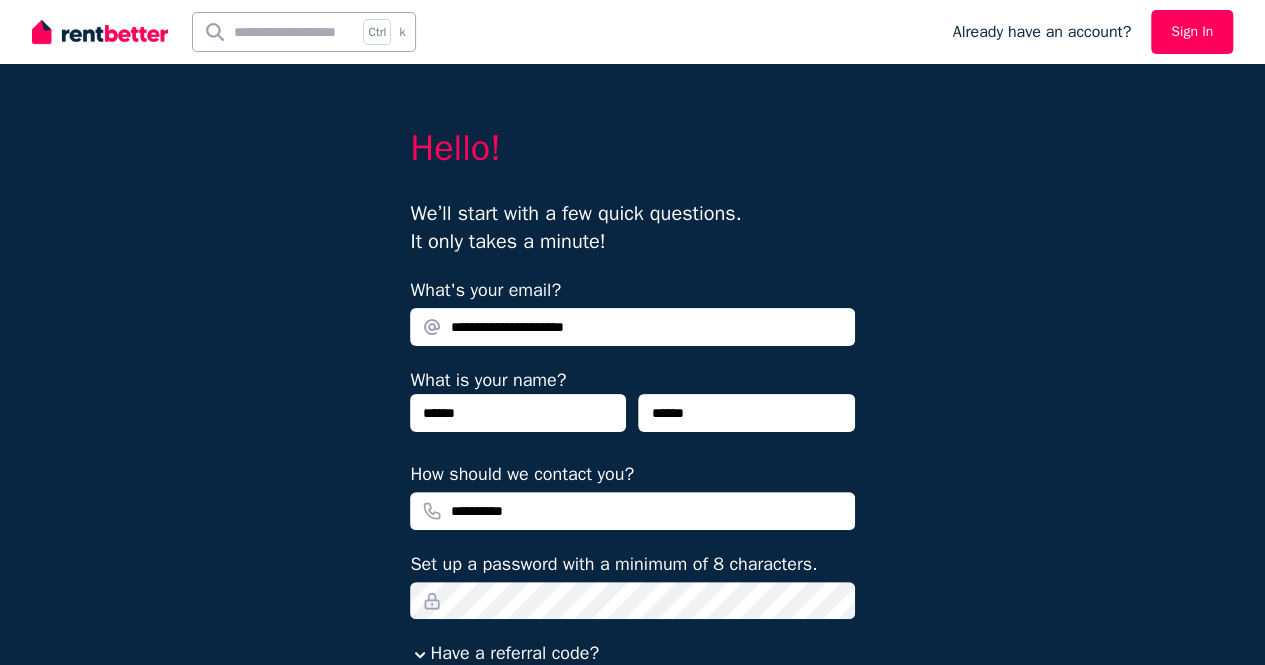 scroll, scrollTop: 159, scrollLeft: 0, axis: vertical 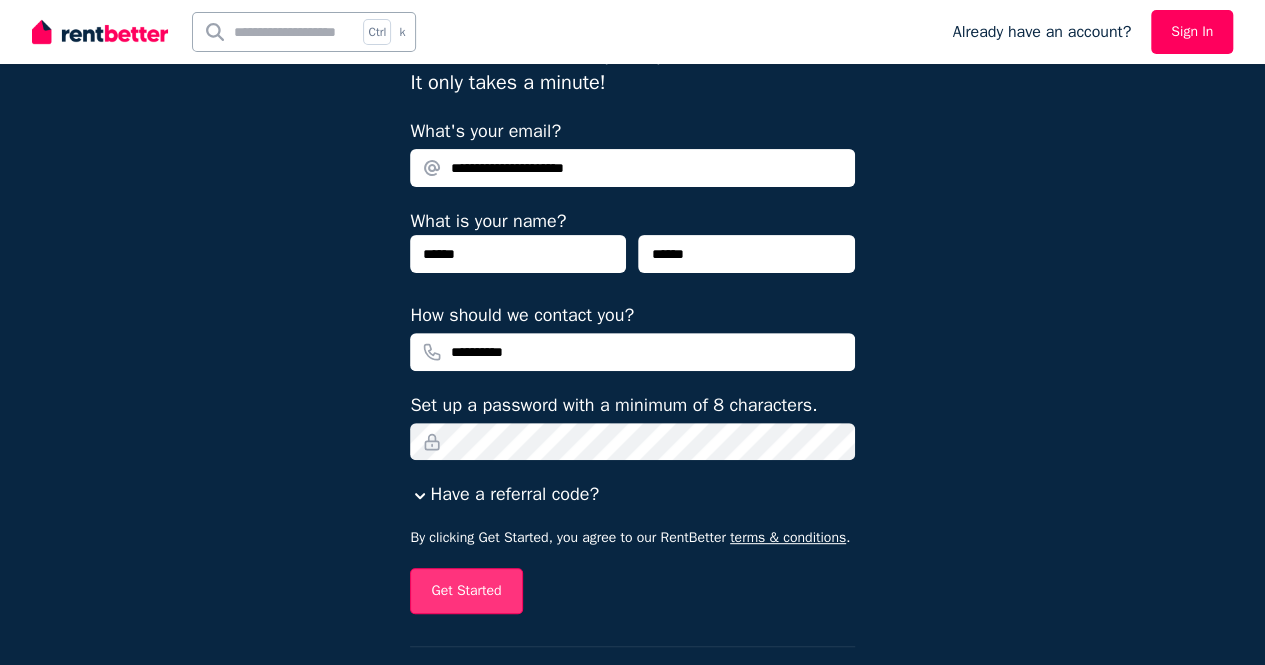click on "Get Started" at bounding box center (466, 591) 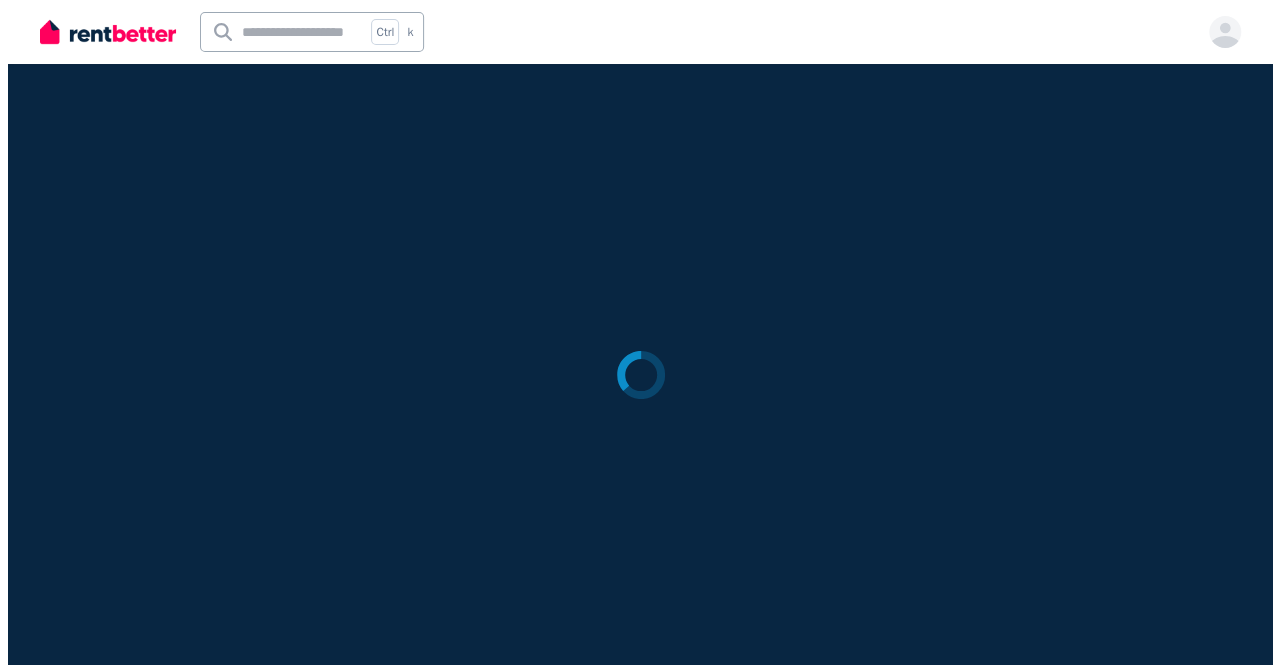 scroll, scrollTop: 0, scrollLeft: 0, axis: both 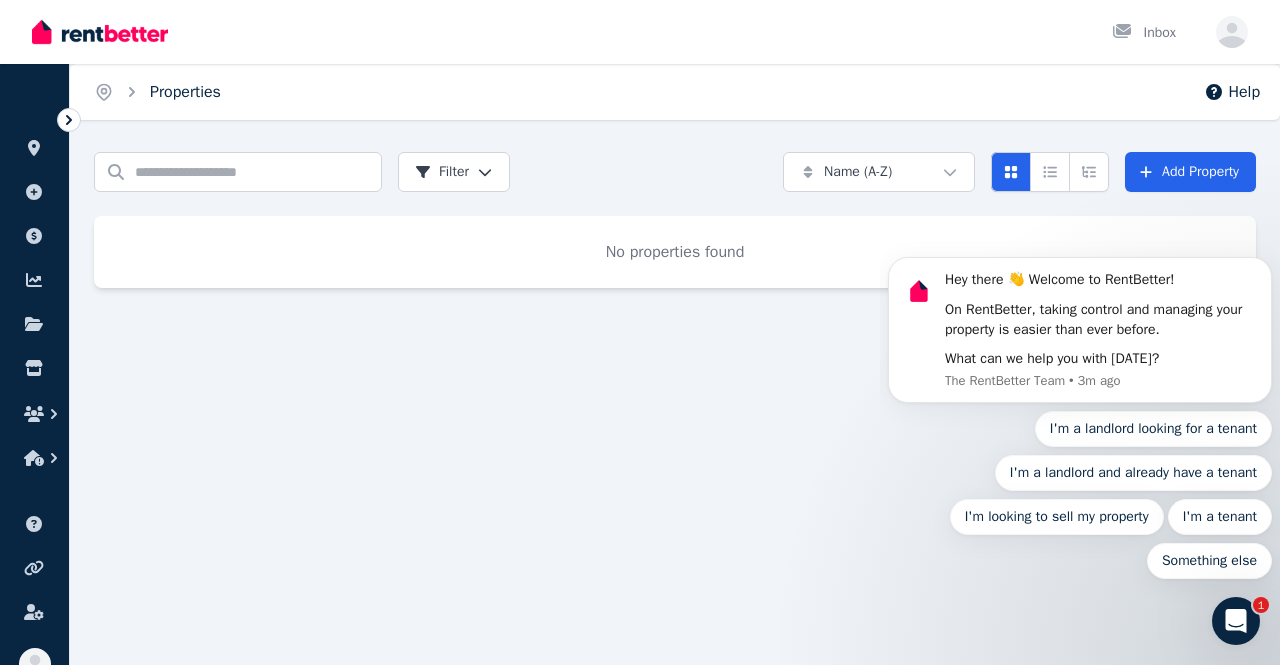 click on "Properties" at bounding box center (185, 92) 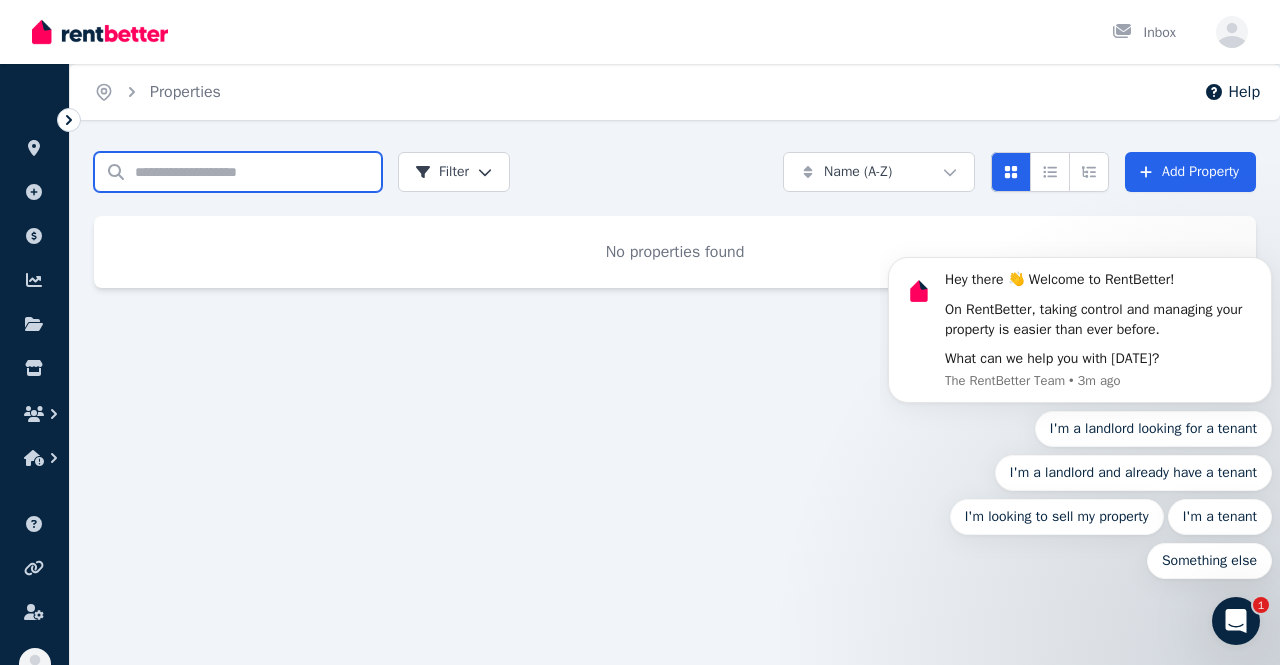 click on "Search properties" at bounding box center [238, 172] 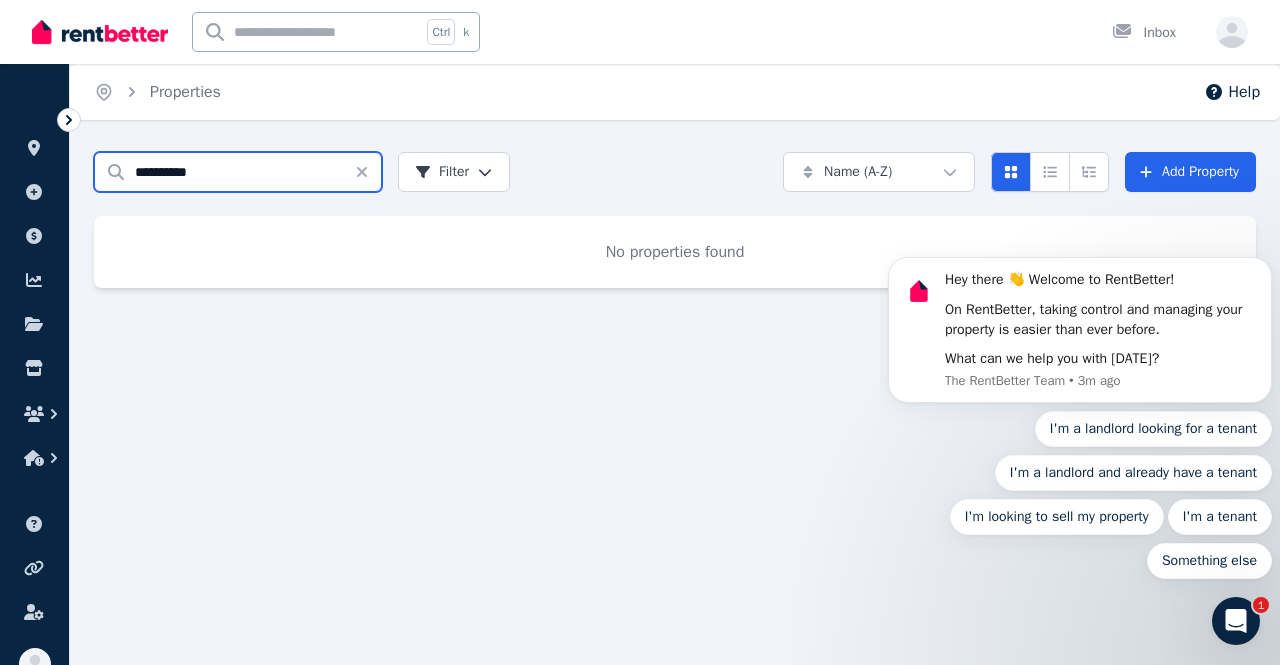 type on "**********" 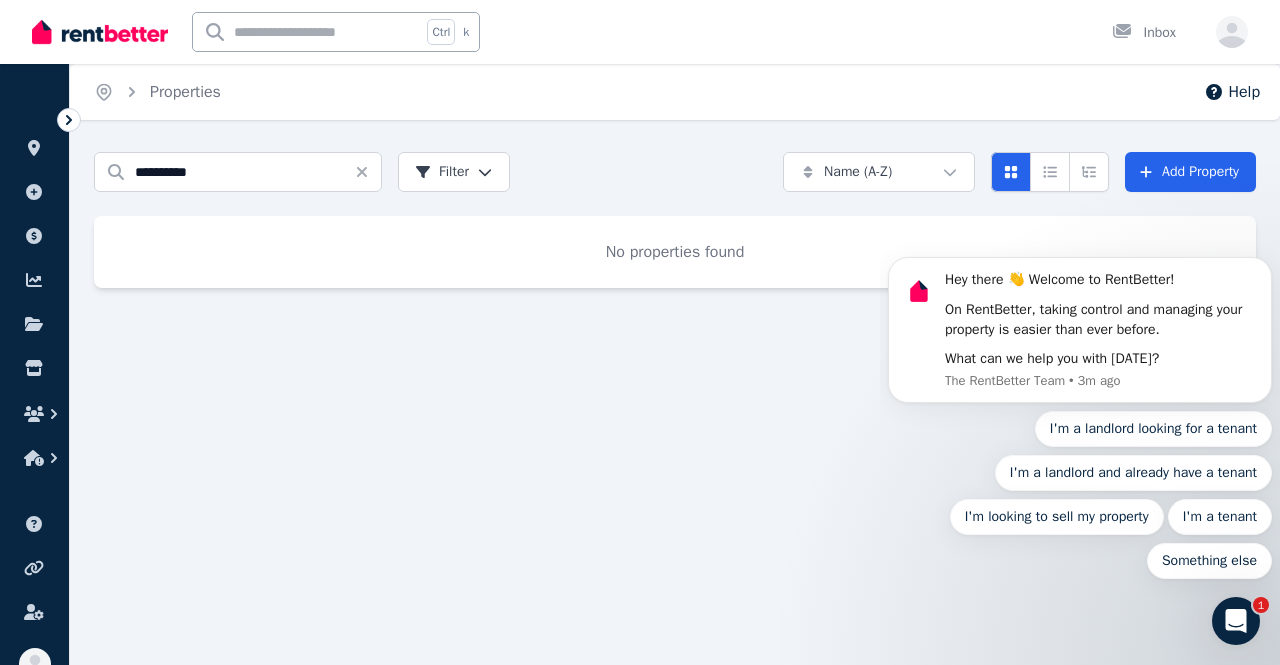 click on "**********" at bounding box center (640, 332) 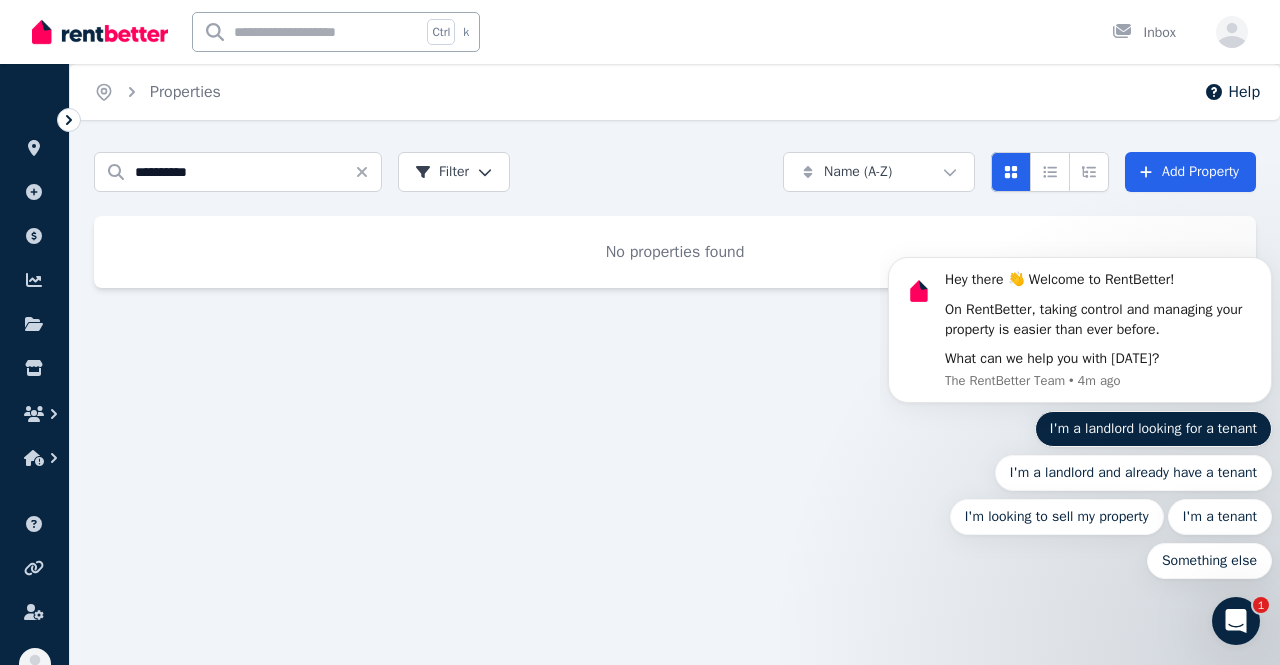 click on "I'm a landlord looking for a tenant" at bounding box center [1153, 429] 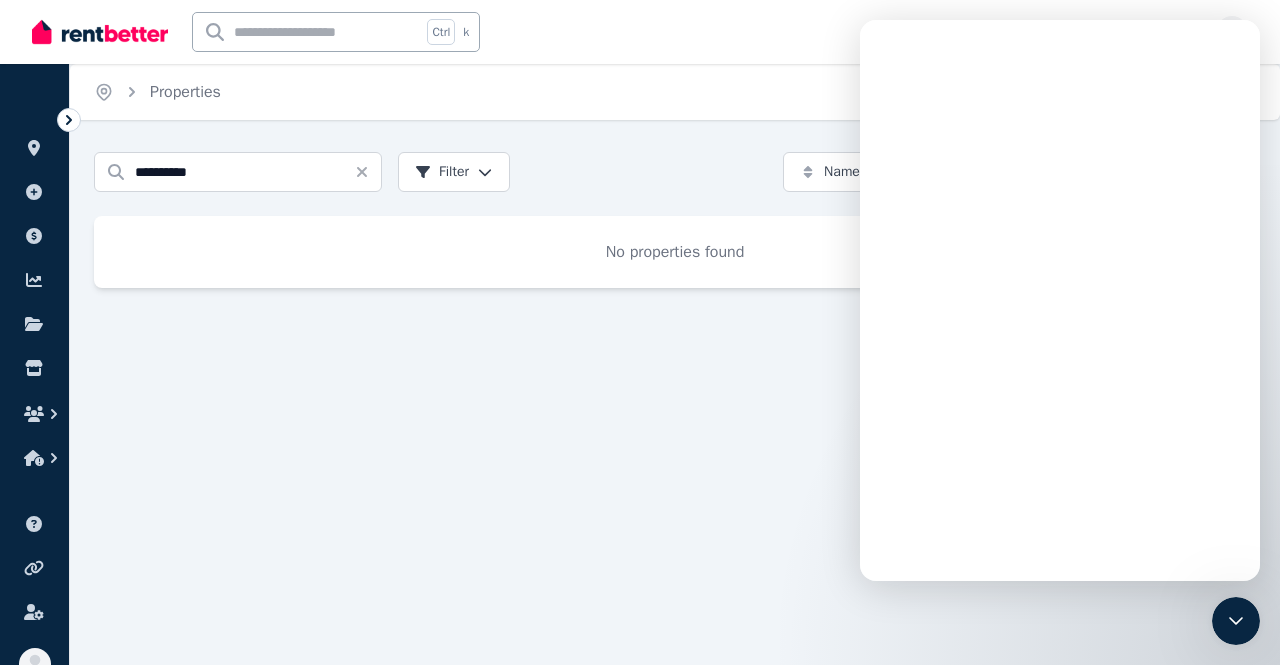 scroll, scrollTop: 0, scrollLeft: 0, axis: both 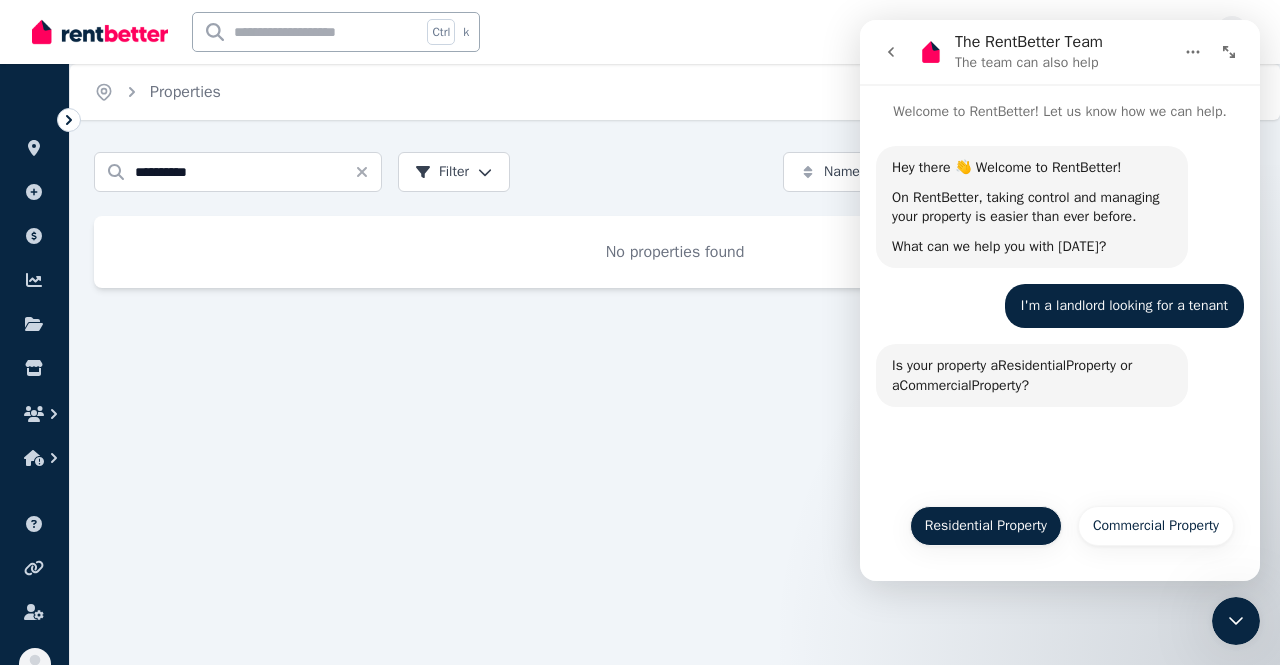 click on "Residential Property" at bounding box center (986, 526) 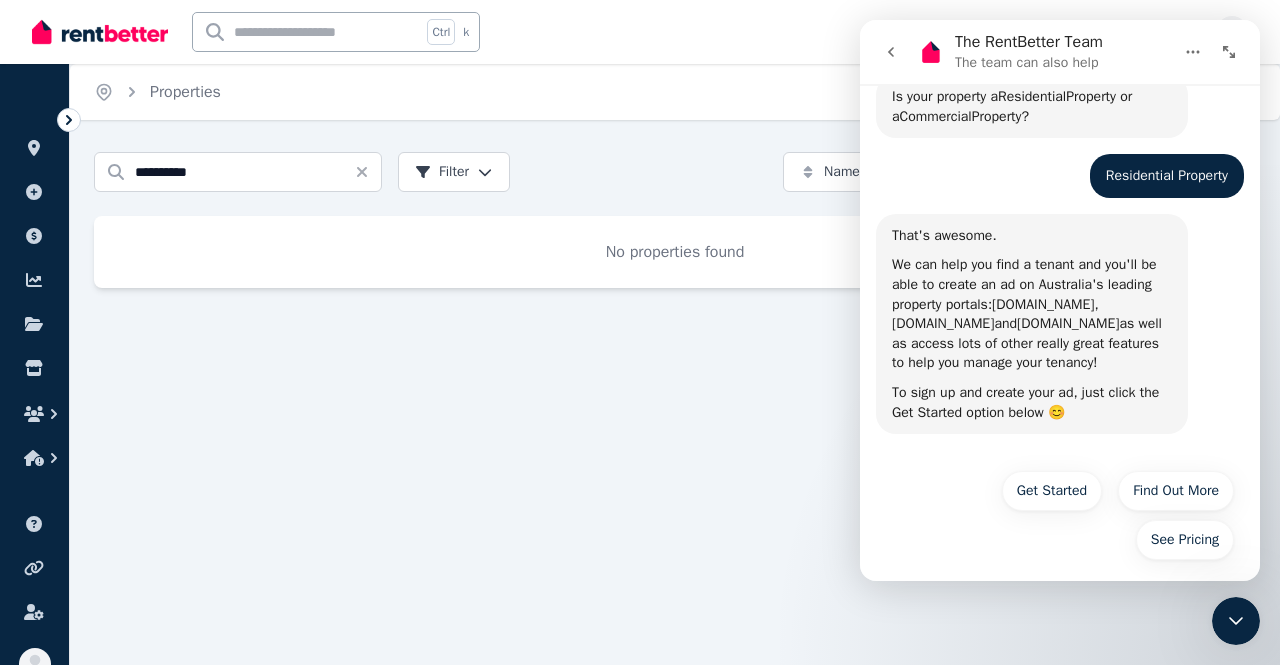 scroll, scrollTop: 270, scrollLeft: 0, axis: vertical 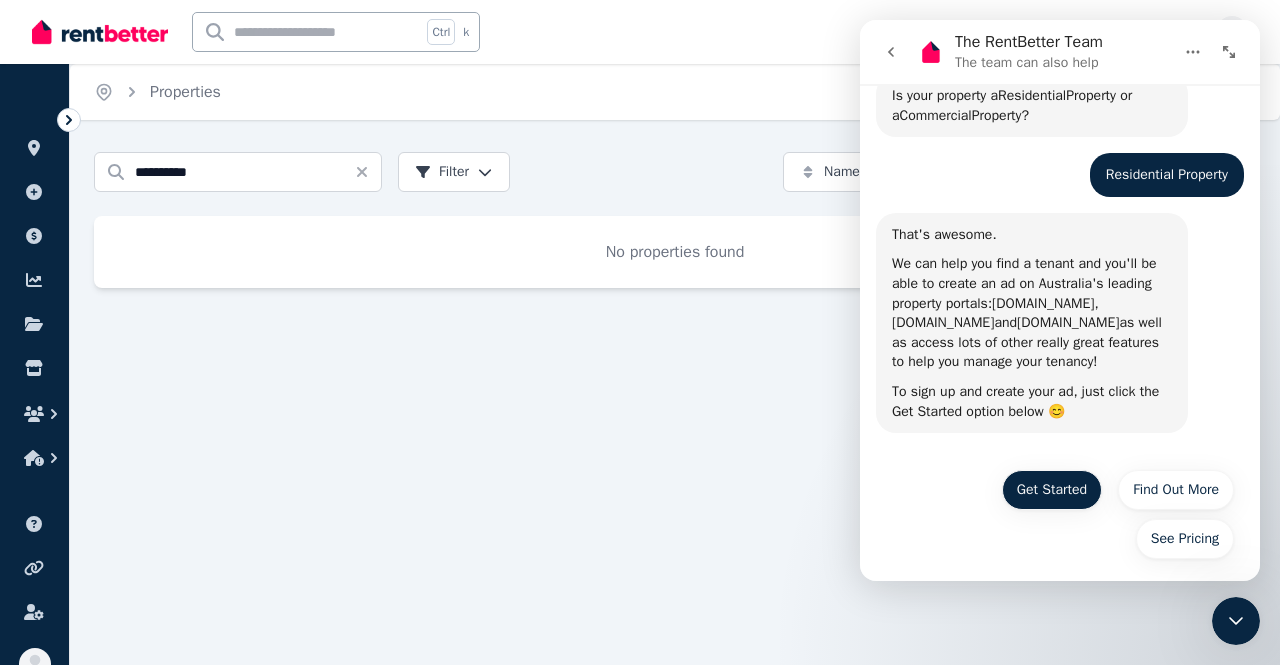 click on "Get Started" at bounding box center (1052, 490) 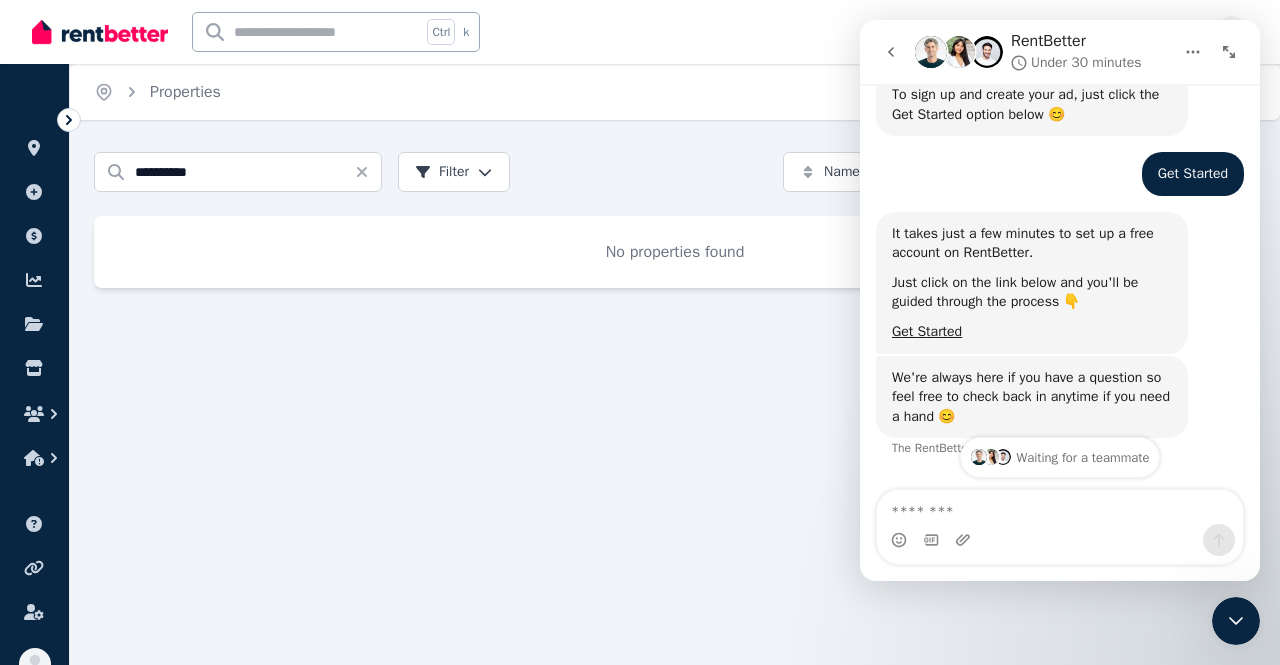 scroll, scrollTop: 612, scrollLeft: 0, axis: vertical 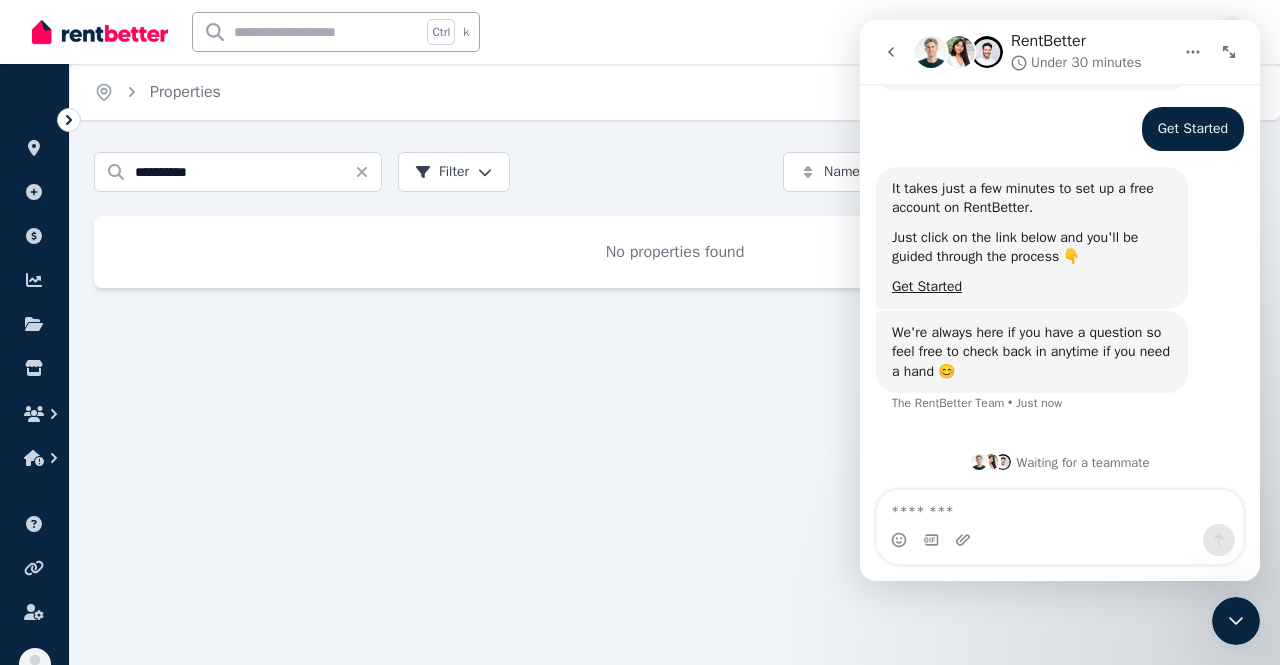 click on "It takes just a few minutes to set up a free account on RentBetter.  Just click on the link below and you'll be guided through the process 👇 Get Started The RentBetter Team    •   Just now" at bounding box center (1032, 238) 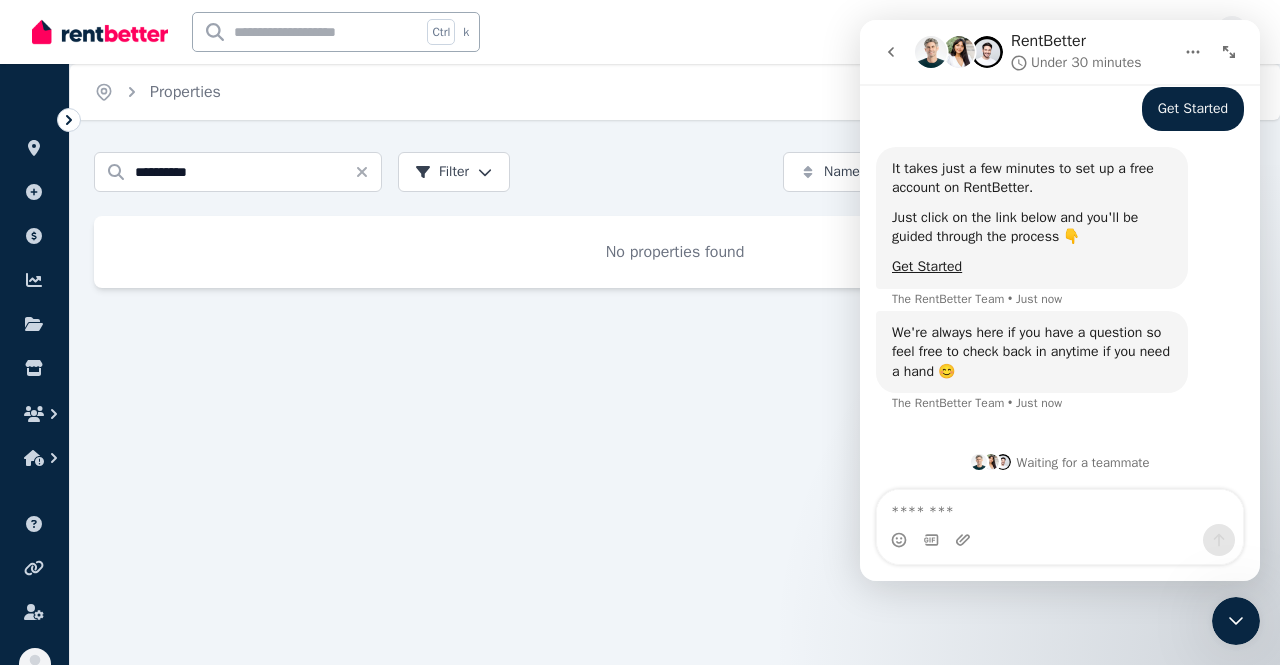 scroll, scrollTop: 632, scrollLeft: 0, axis: vertical 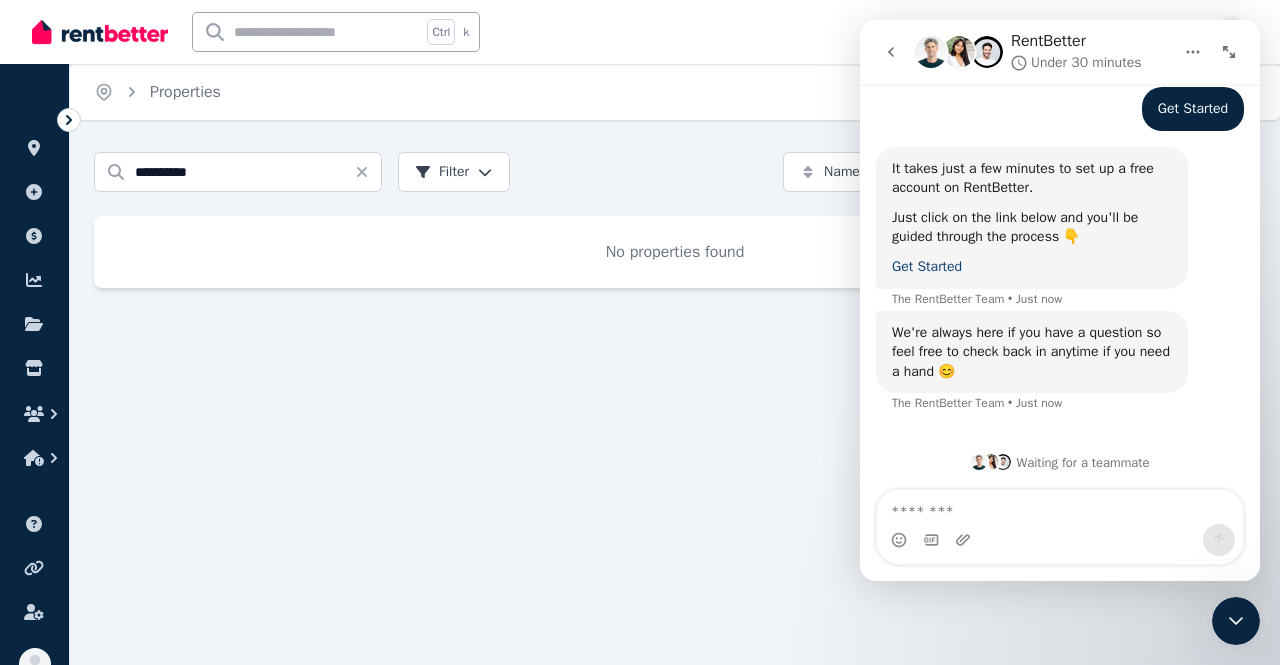 click on "Get Started" at bounding box center [927, 266] 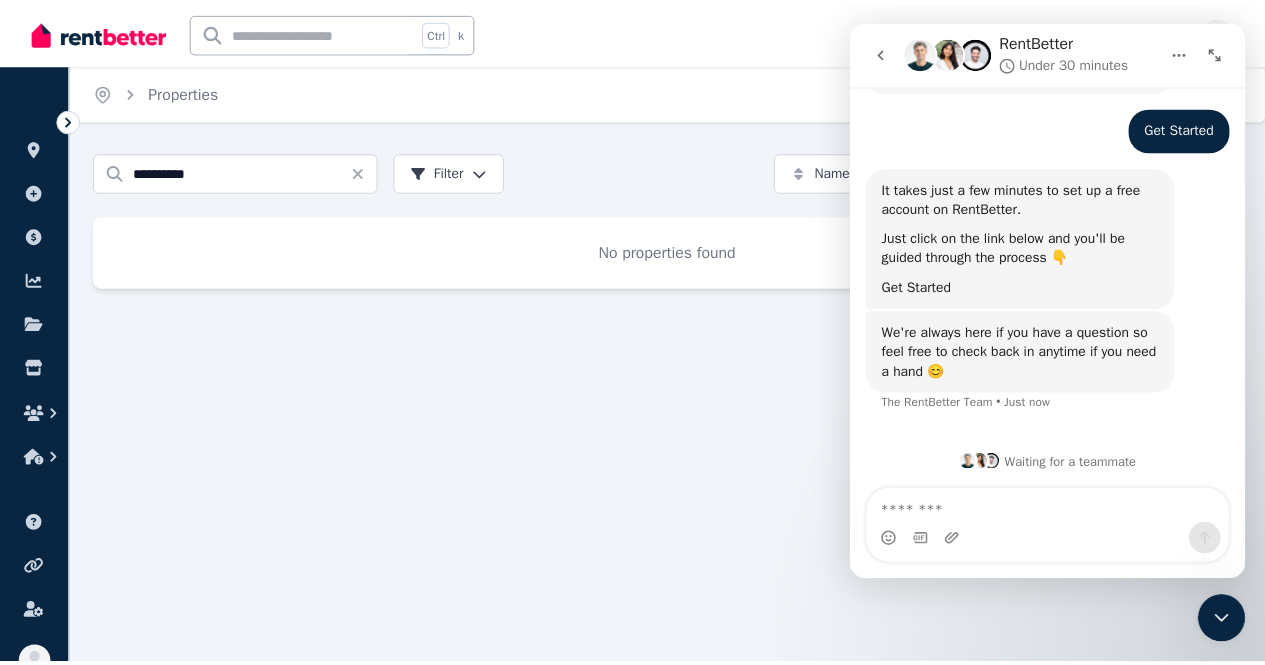 scroll, scrollTop: 612, scrollLeft: 0, axis: vertical 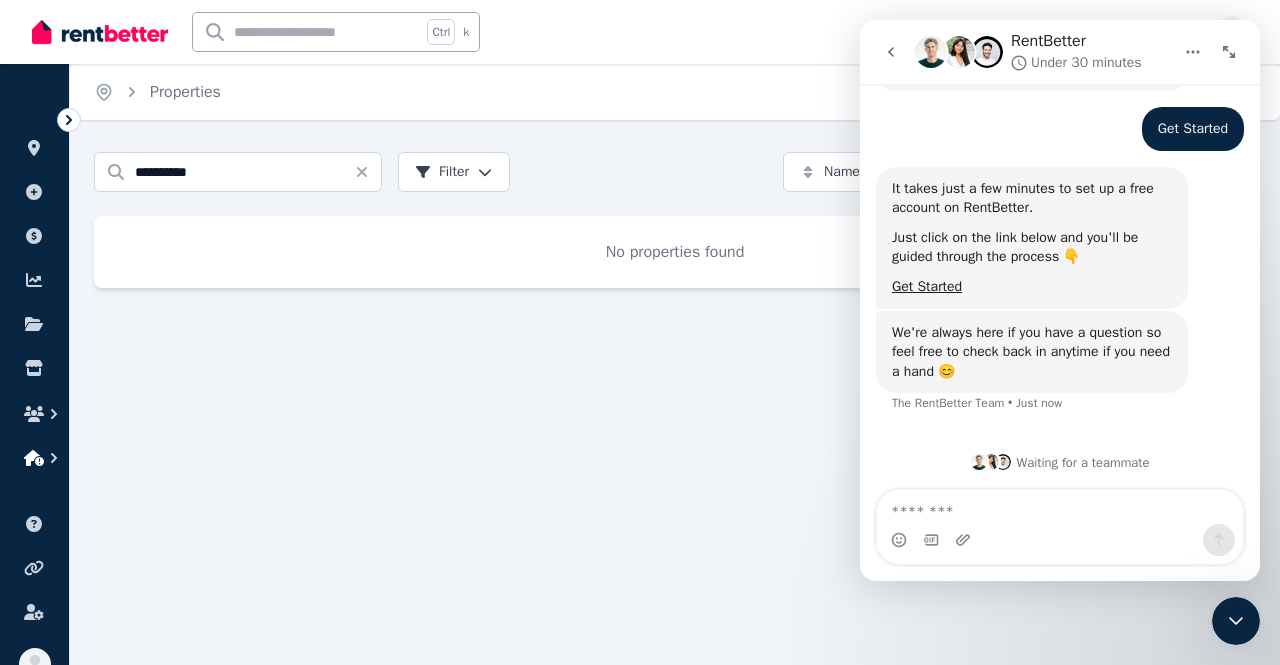 click 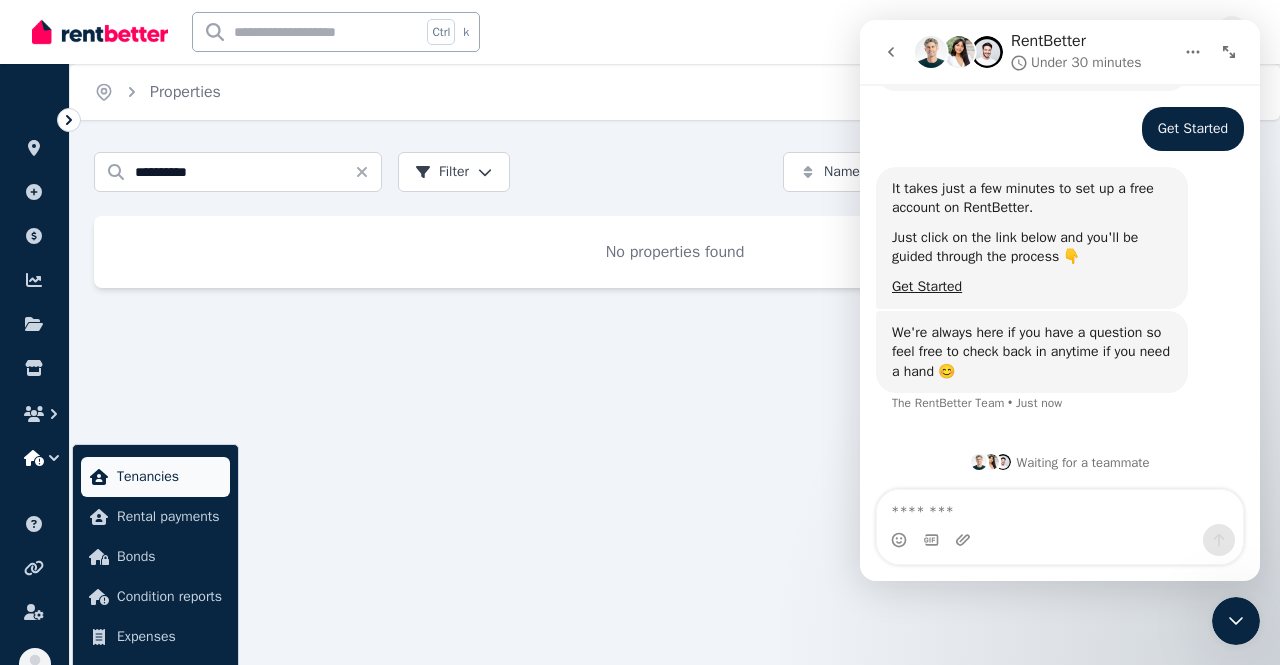 click on "Tenancies" at bounding box center [169, 477] 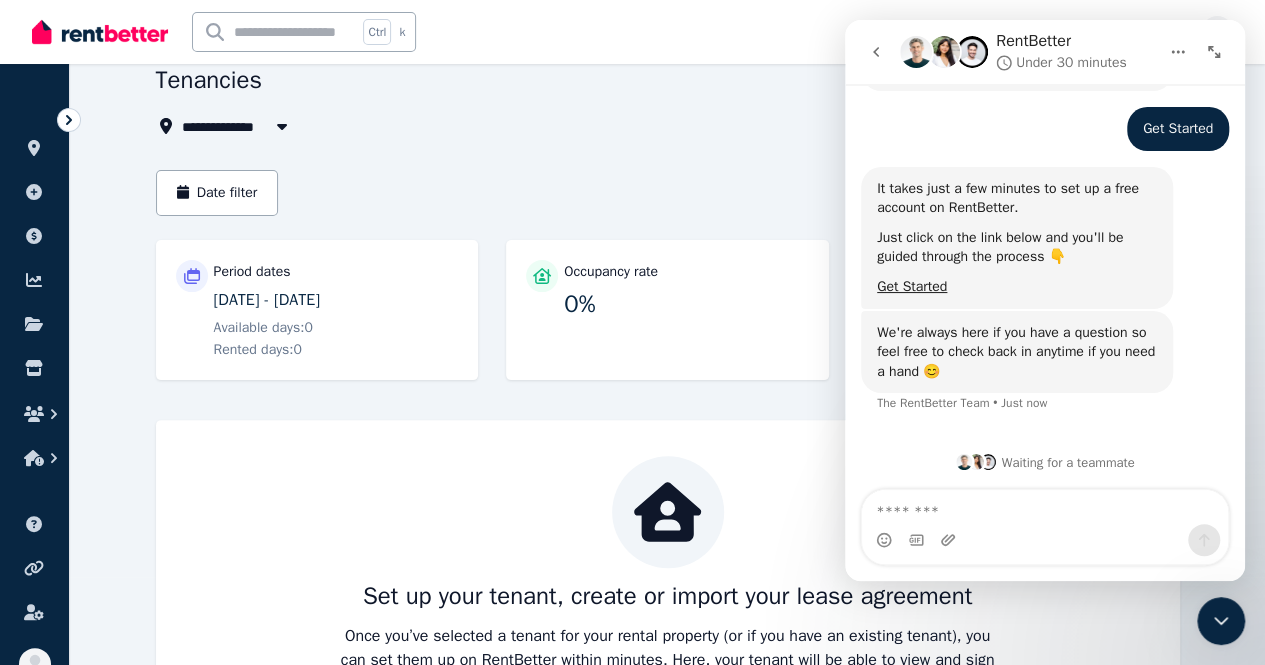 scroll, scrollTop: 95, scrollLeft: 0, axis: vertical 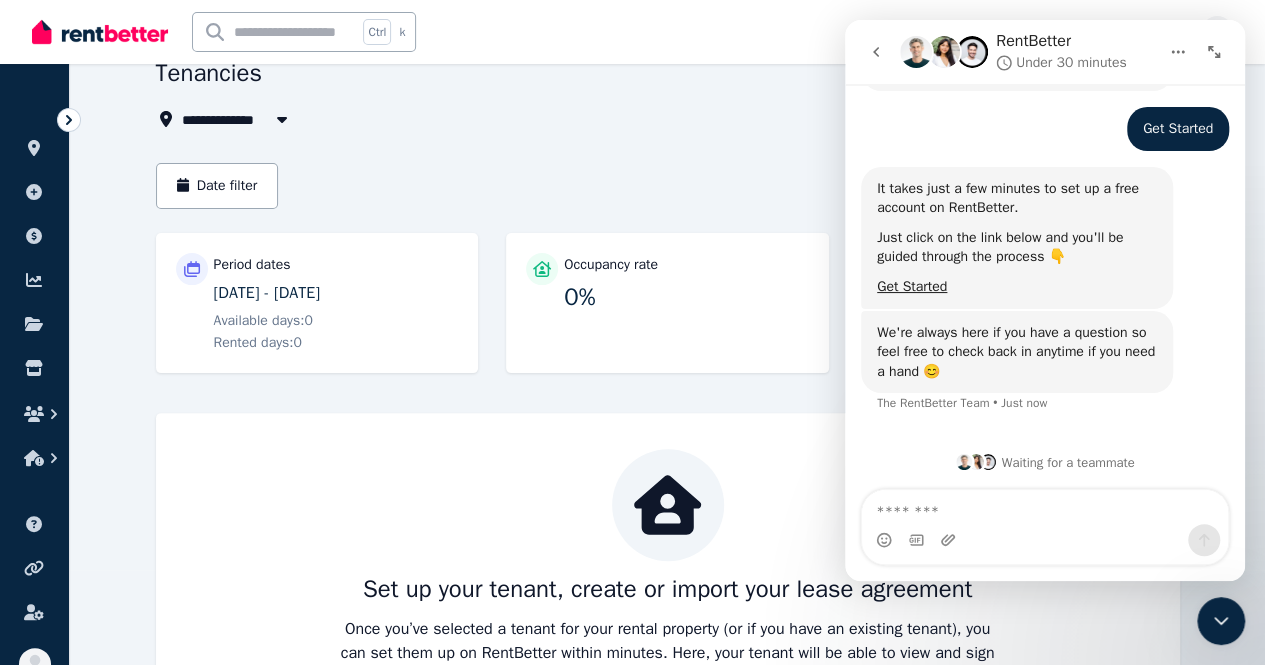 click 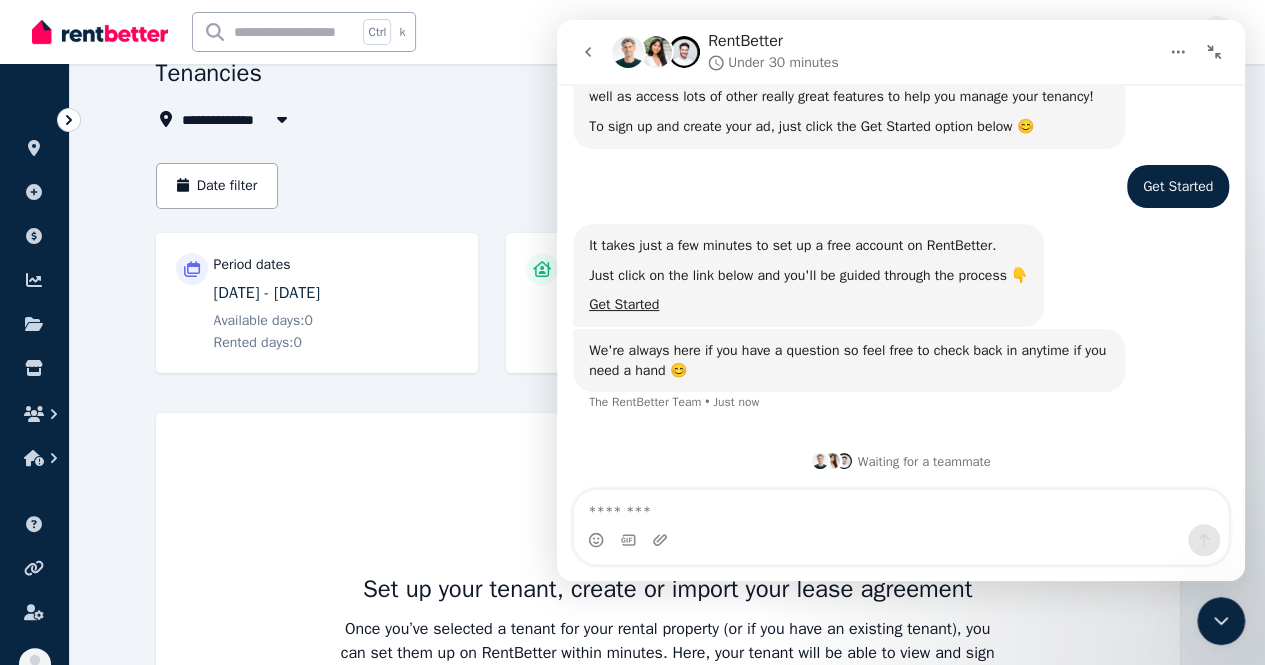 click 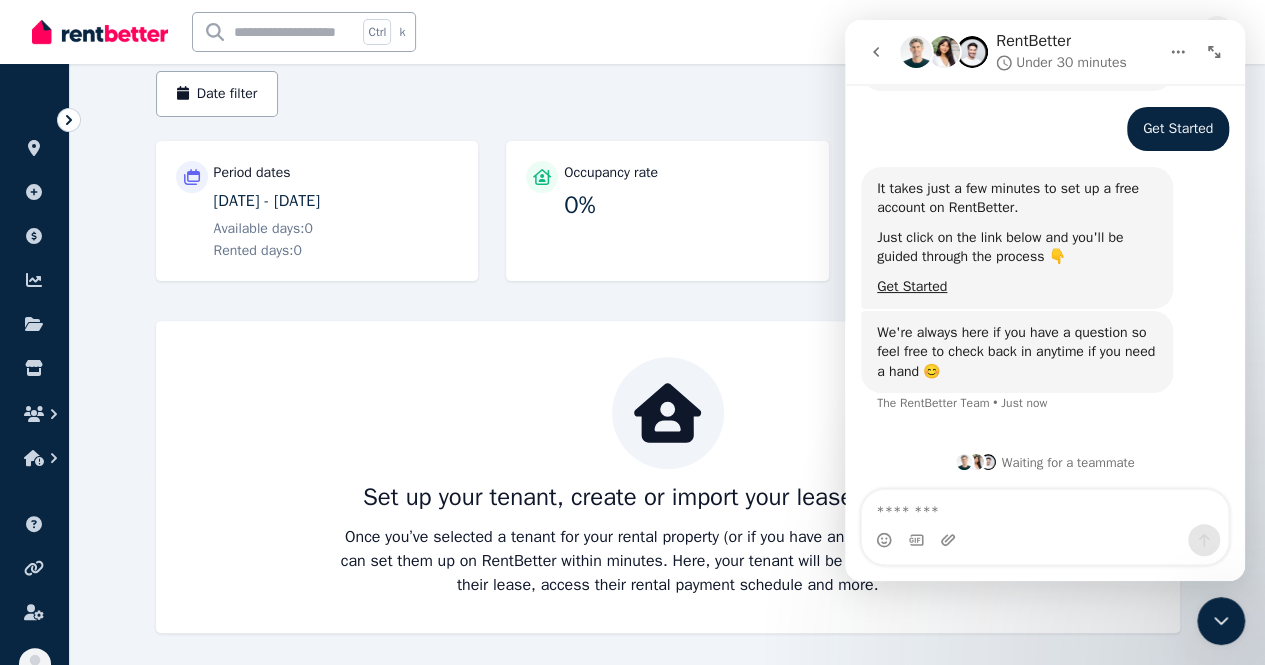 scroll, scrollTop: 0, scrollLeft: 0, axis: both 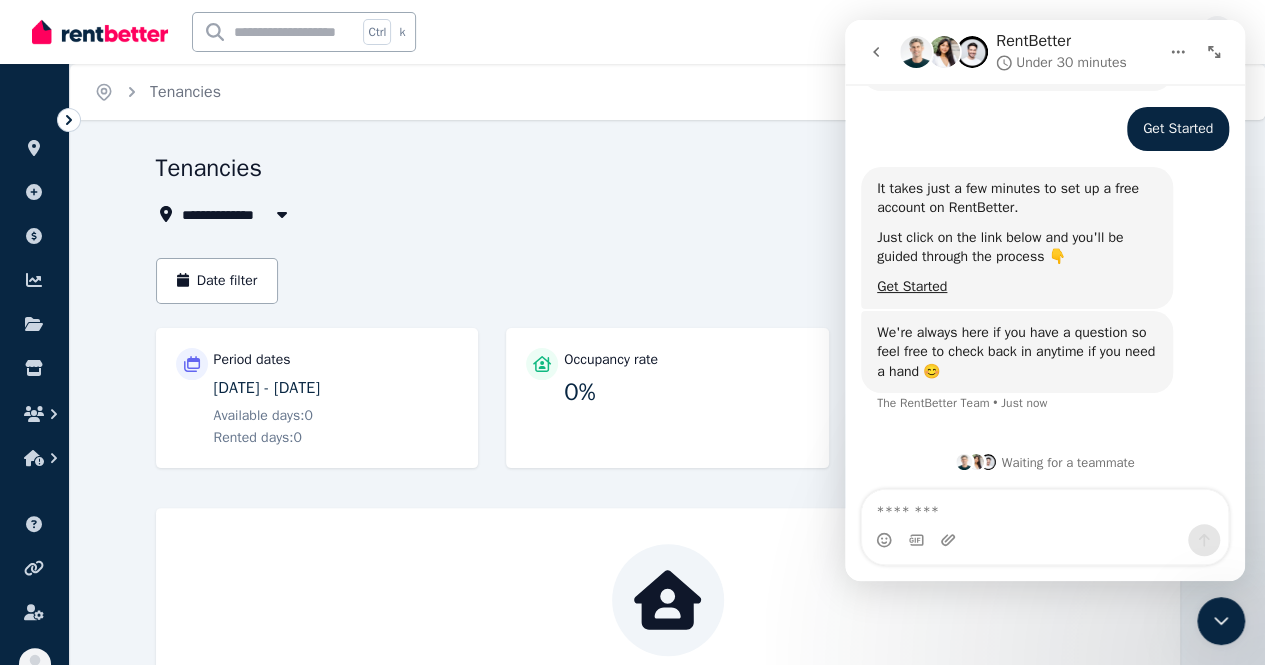 click on "**********" at bounding box center (662, 214) 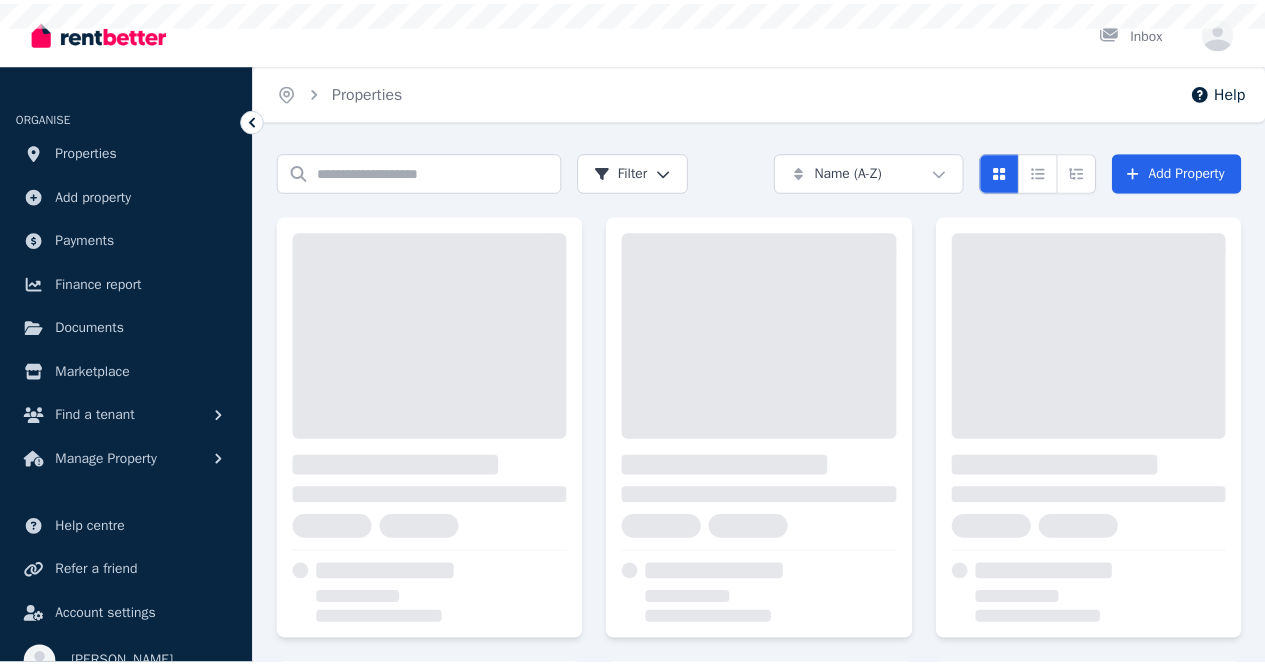 scroll, scrollTop: 0, scrollLeft: 0, axis: both 